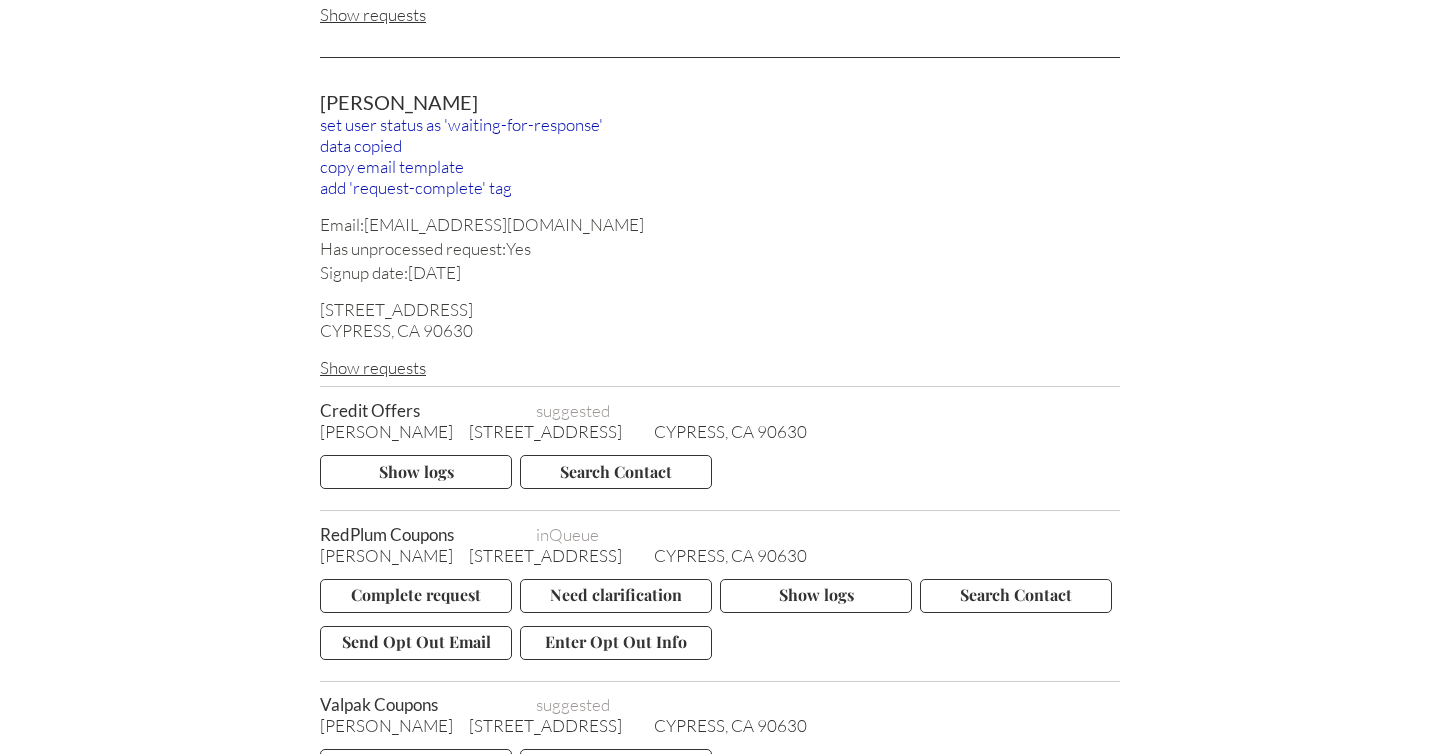 scroll, scrollTop: 2954, scrollLeft: 0, axis: vertical 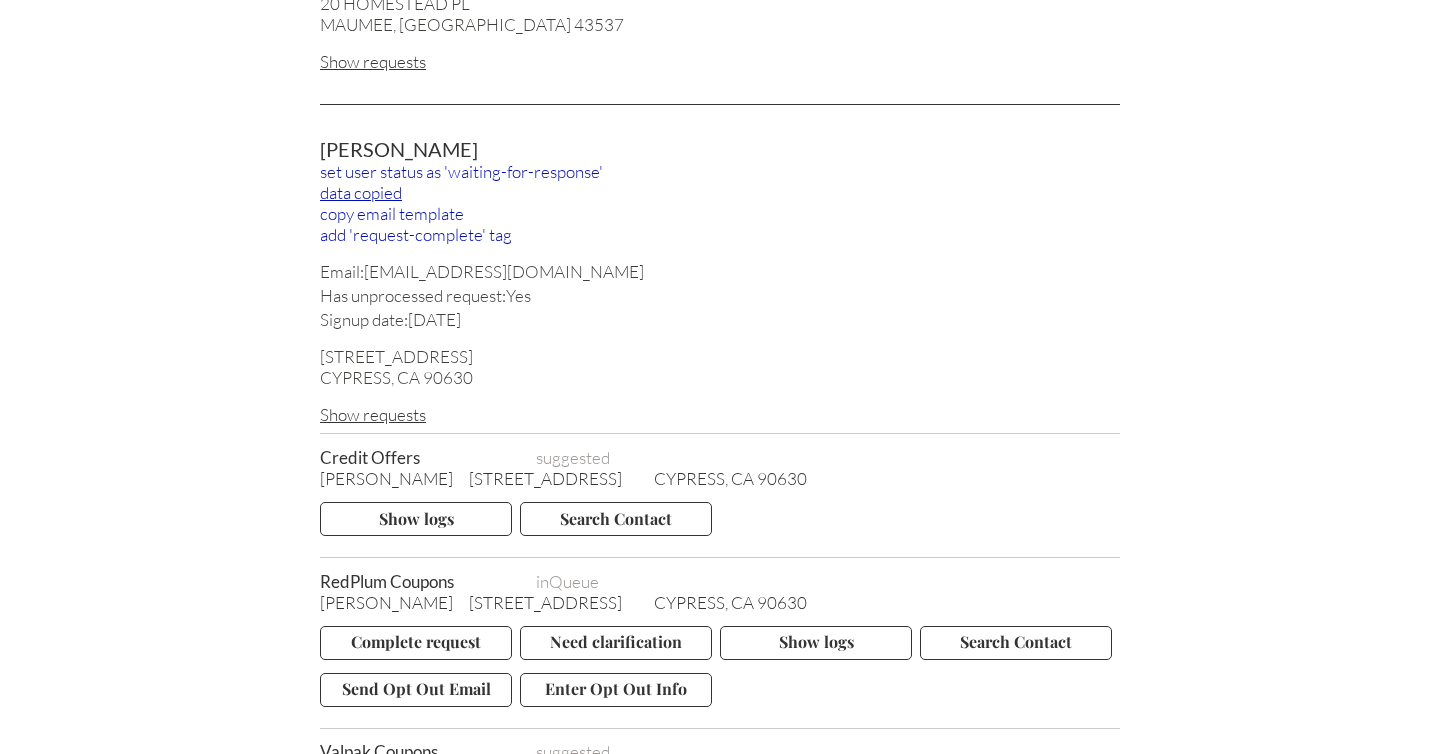 click on "data copied" at bounding box center (720, 192) 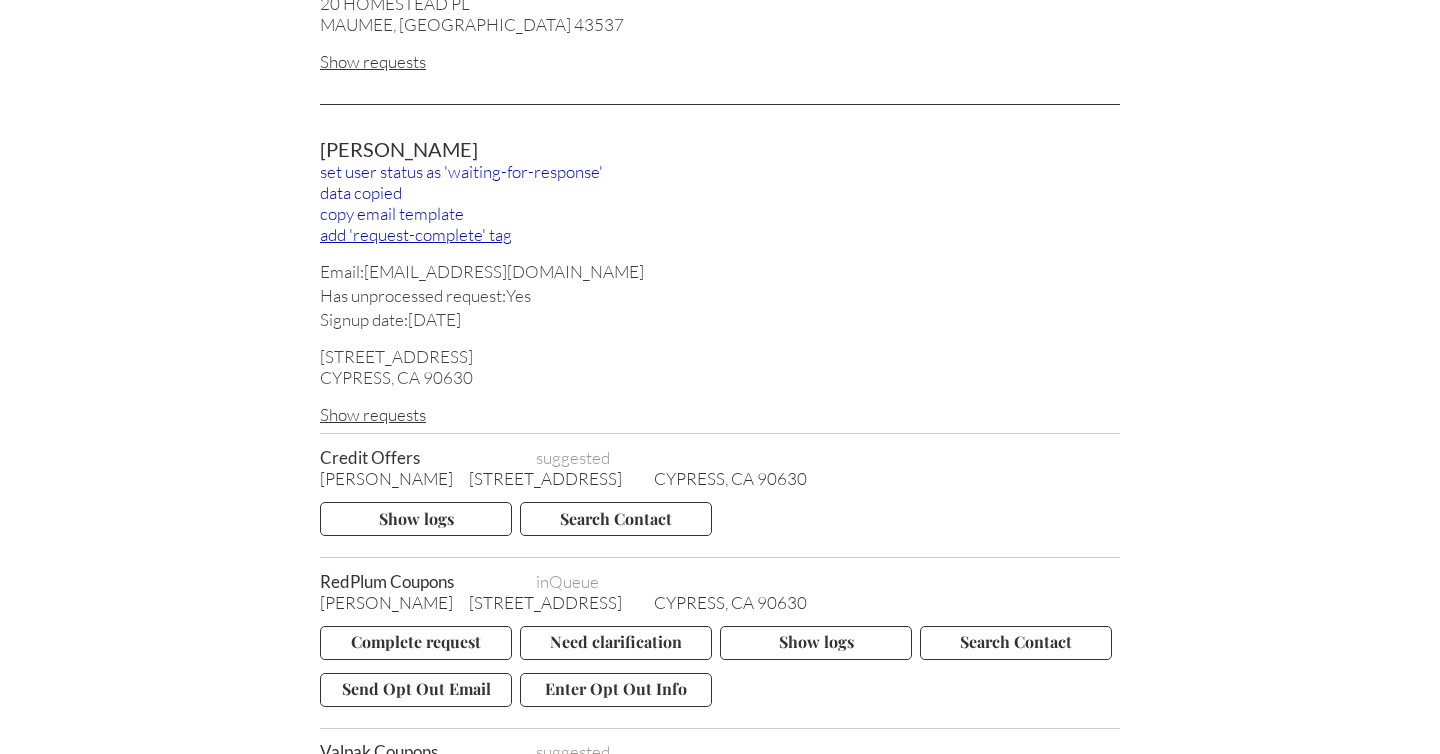 click on "add 'request-complete' tag" at bounding box center (720, 234) 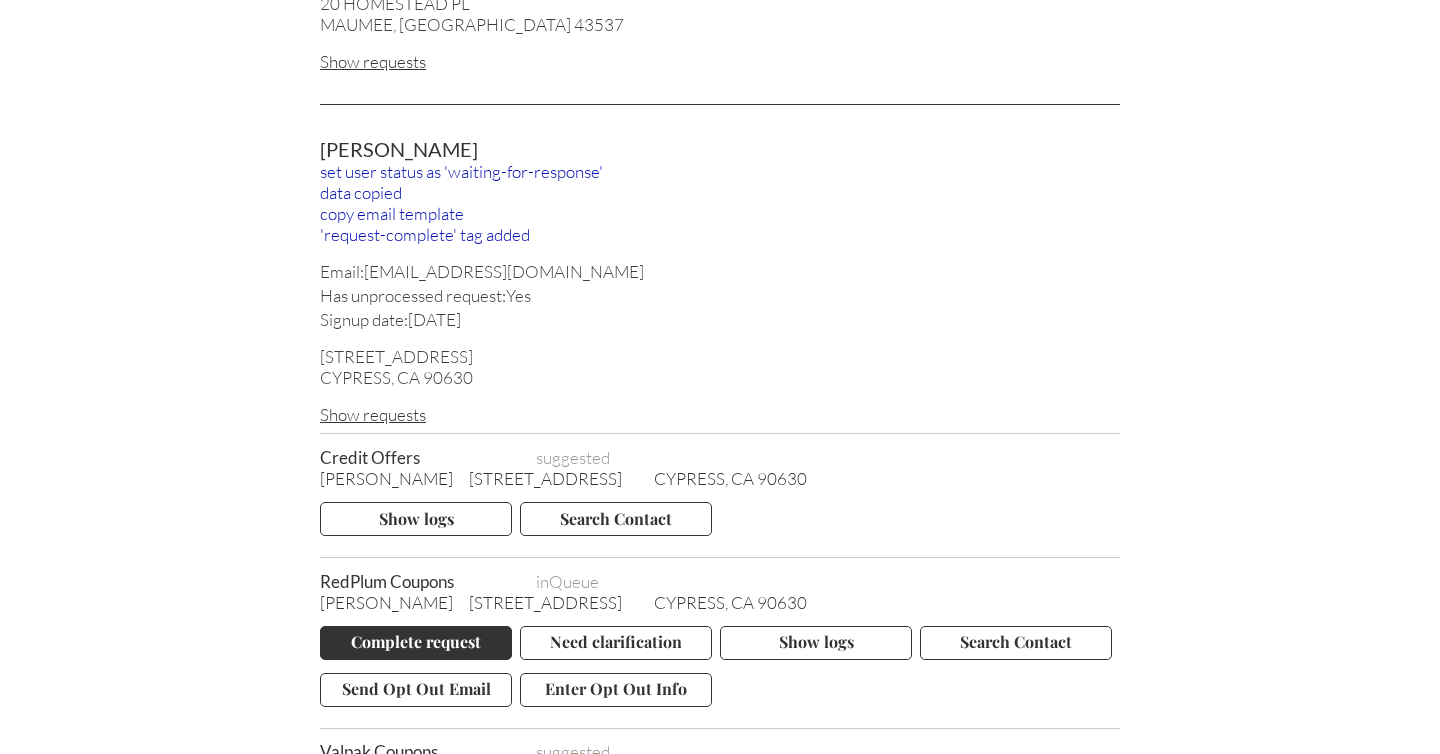 click on "Complete request" at bounding box center [416, 643] 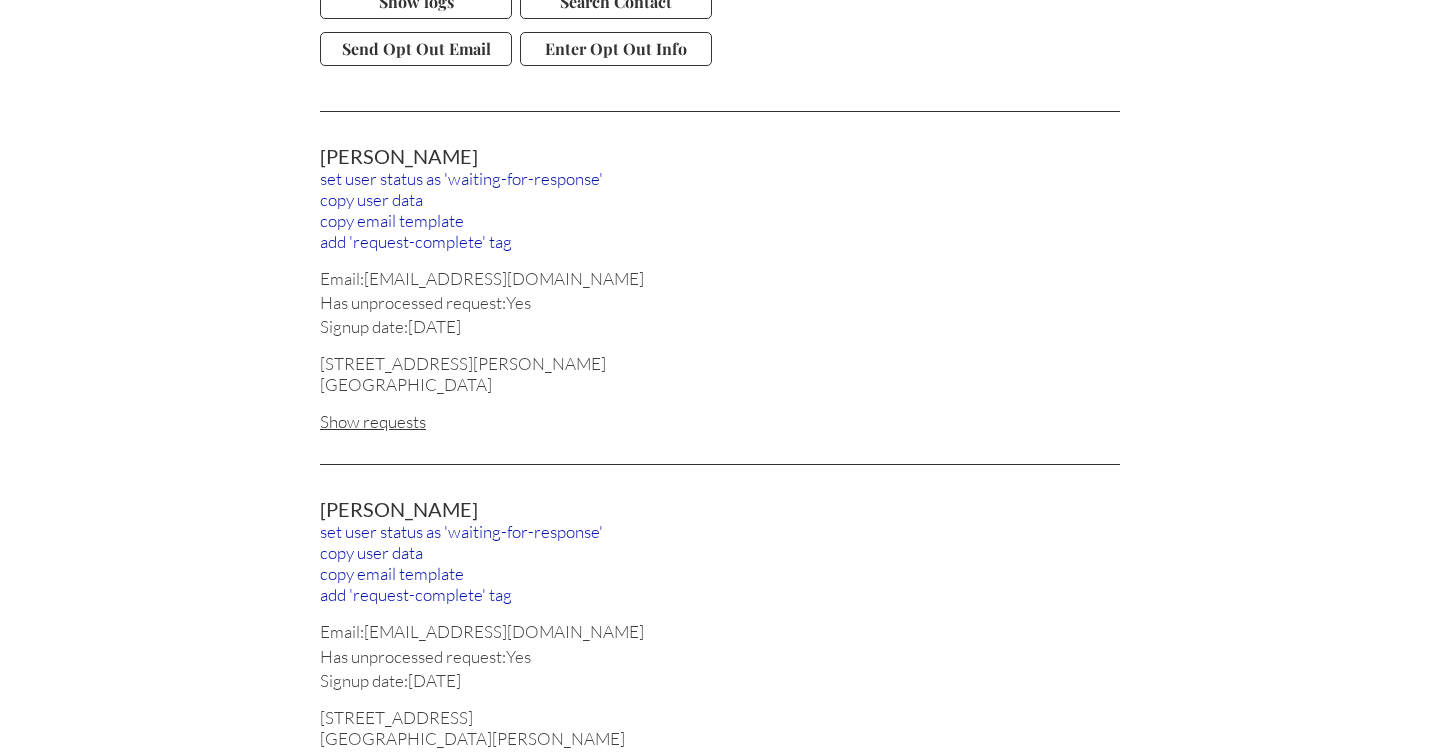 scroll, scrollTop: 3780, scrollLeft: 0, axis: vertical 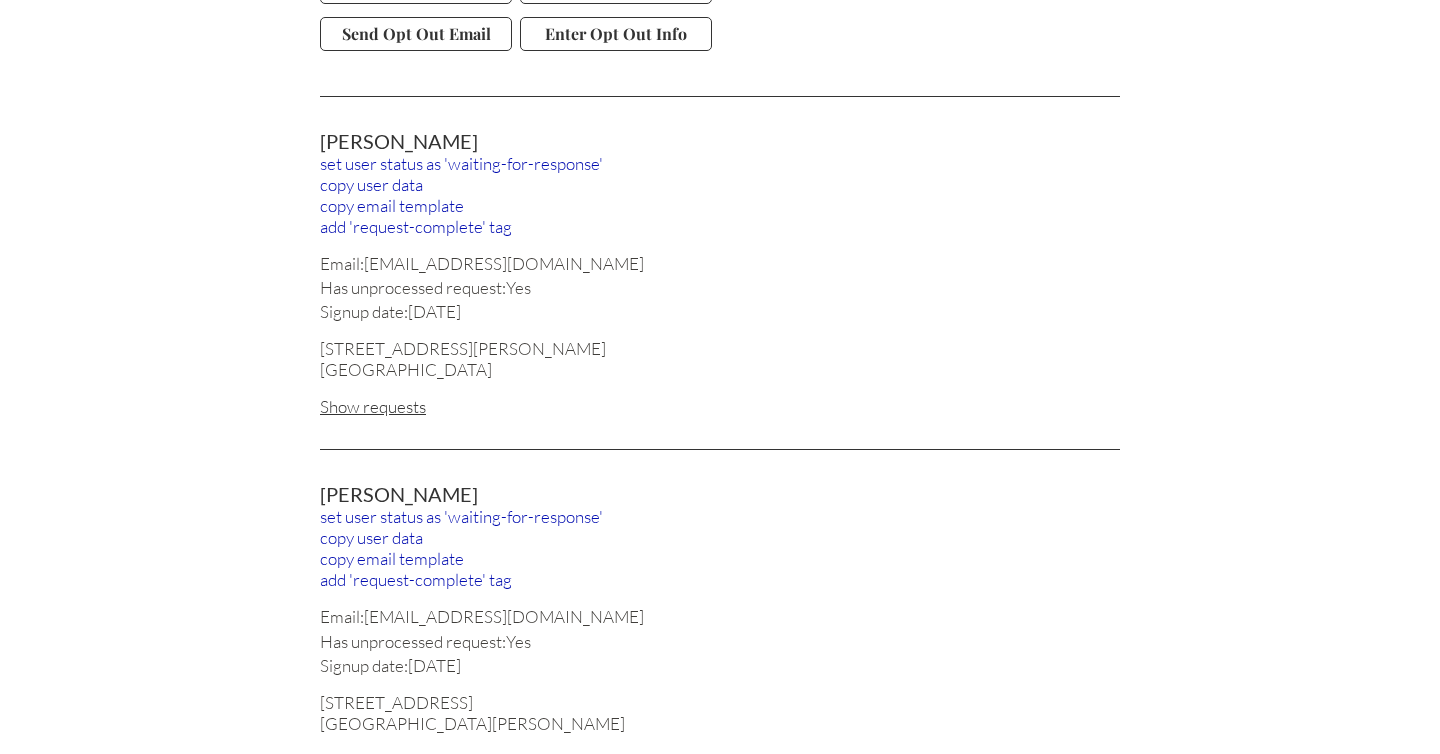 click on "Show requests" at bounding box center (720, 406) 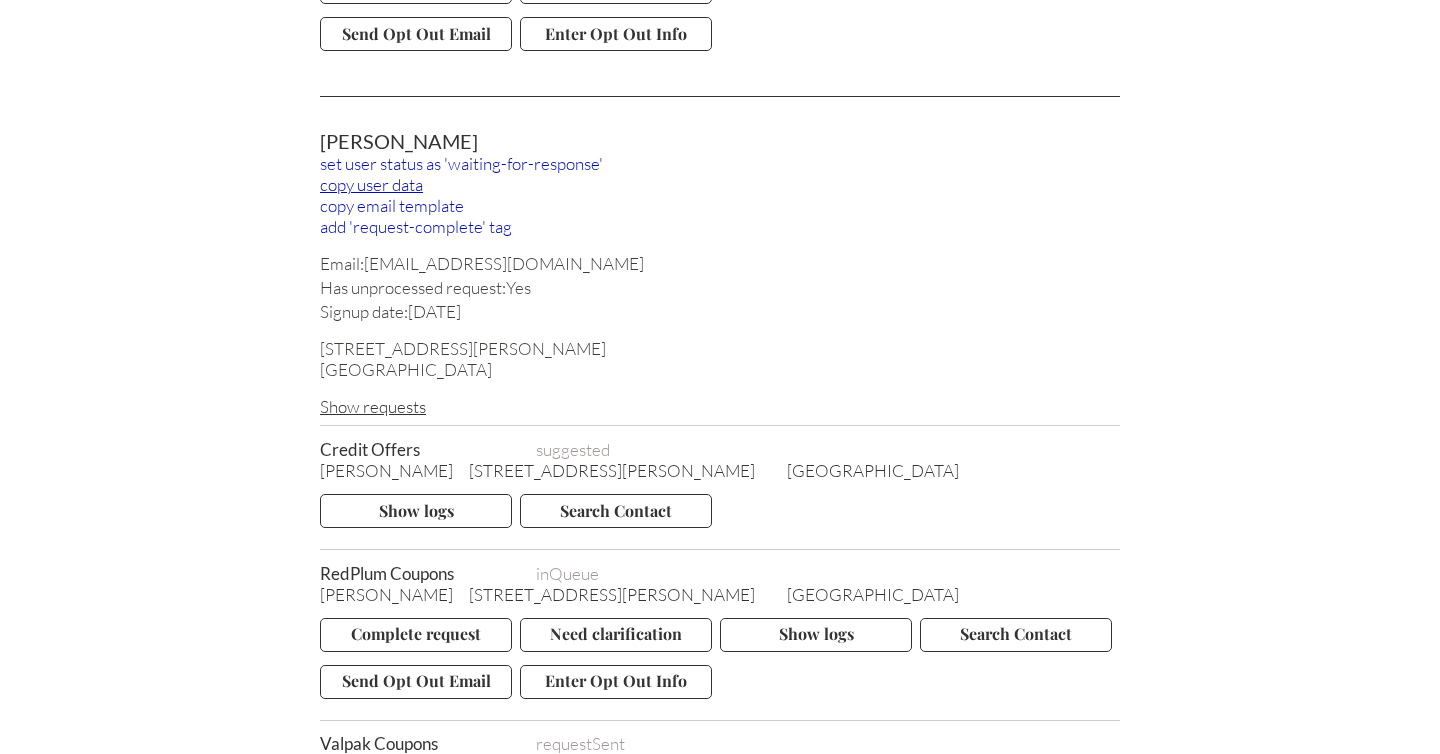 click on "copy user data" at bounding box center [720, 184] 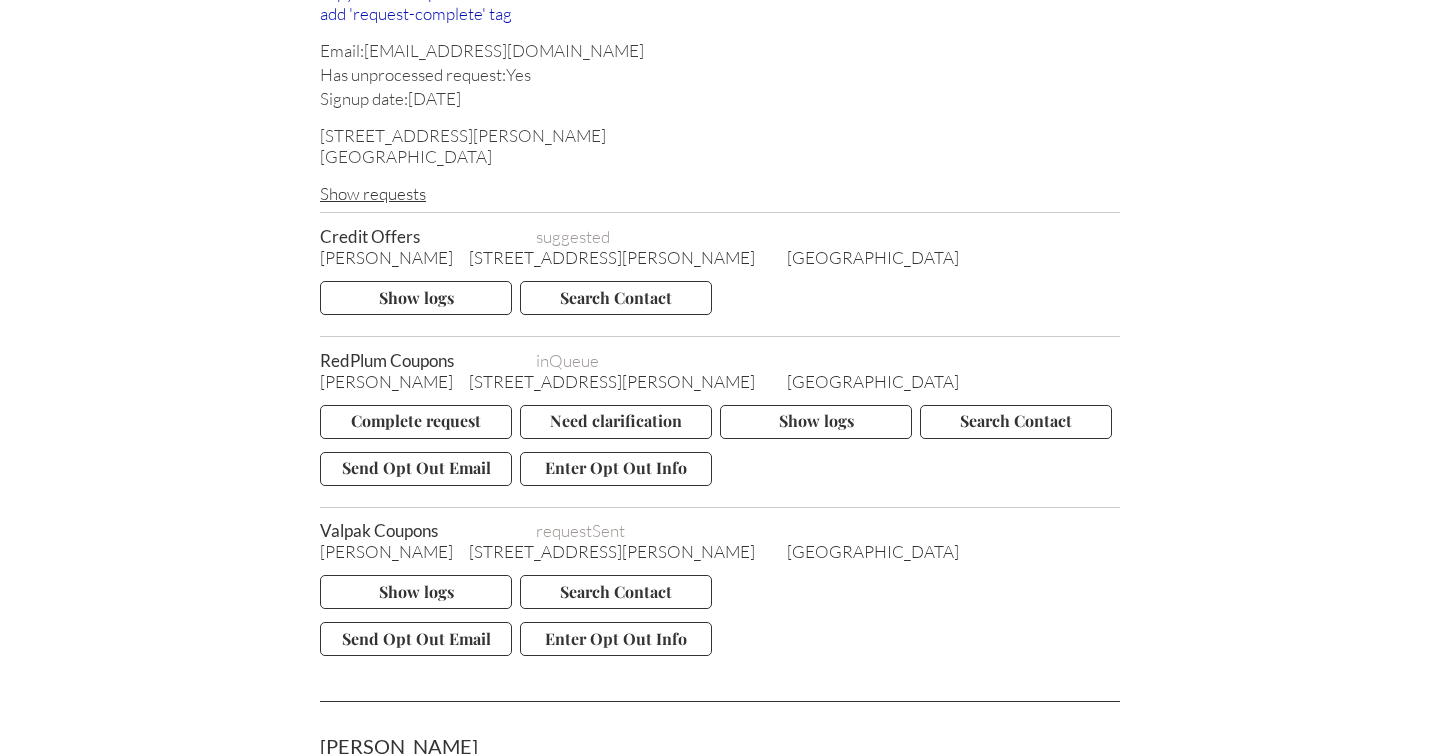 scroll, scrollTop: 4095, scrollLeft: 0, axis: vertical 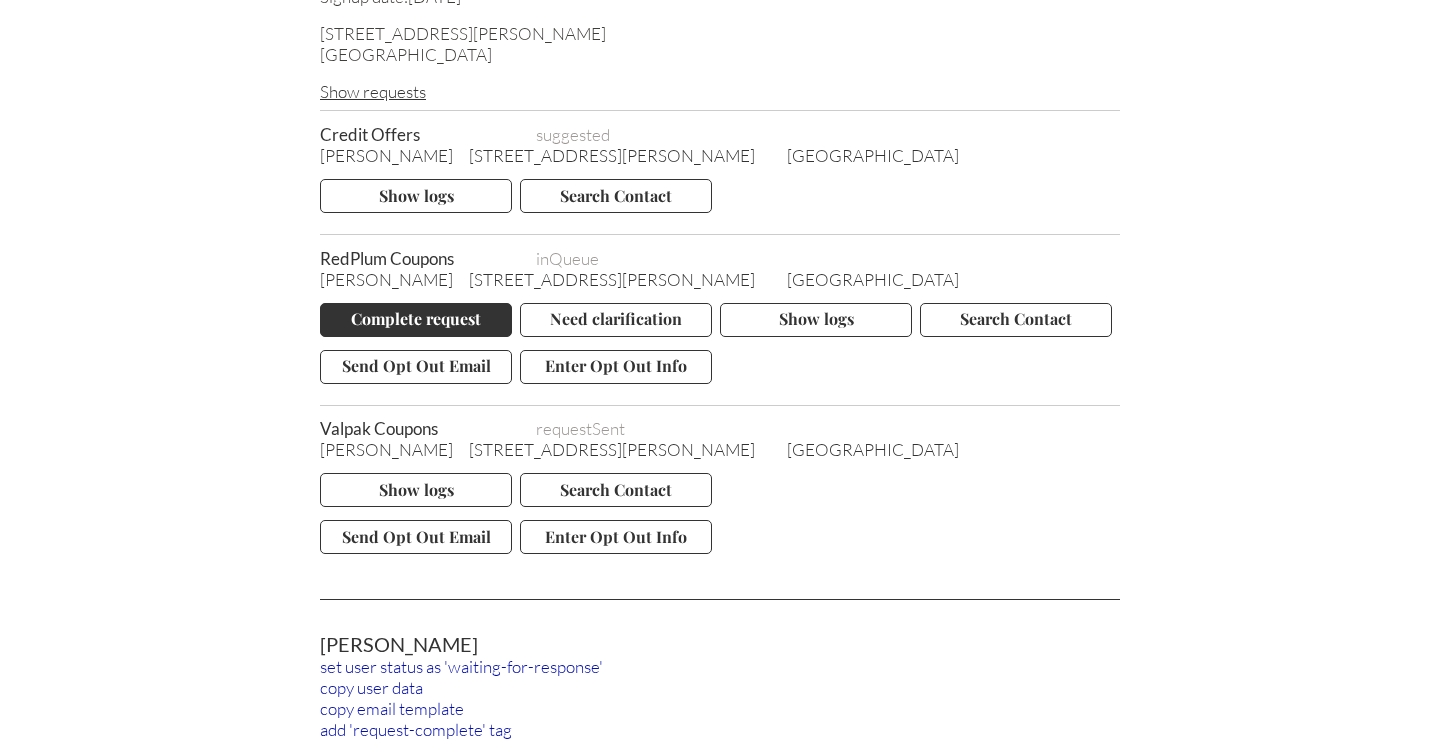 click on "Complete request" at bounding box center [416, 320] 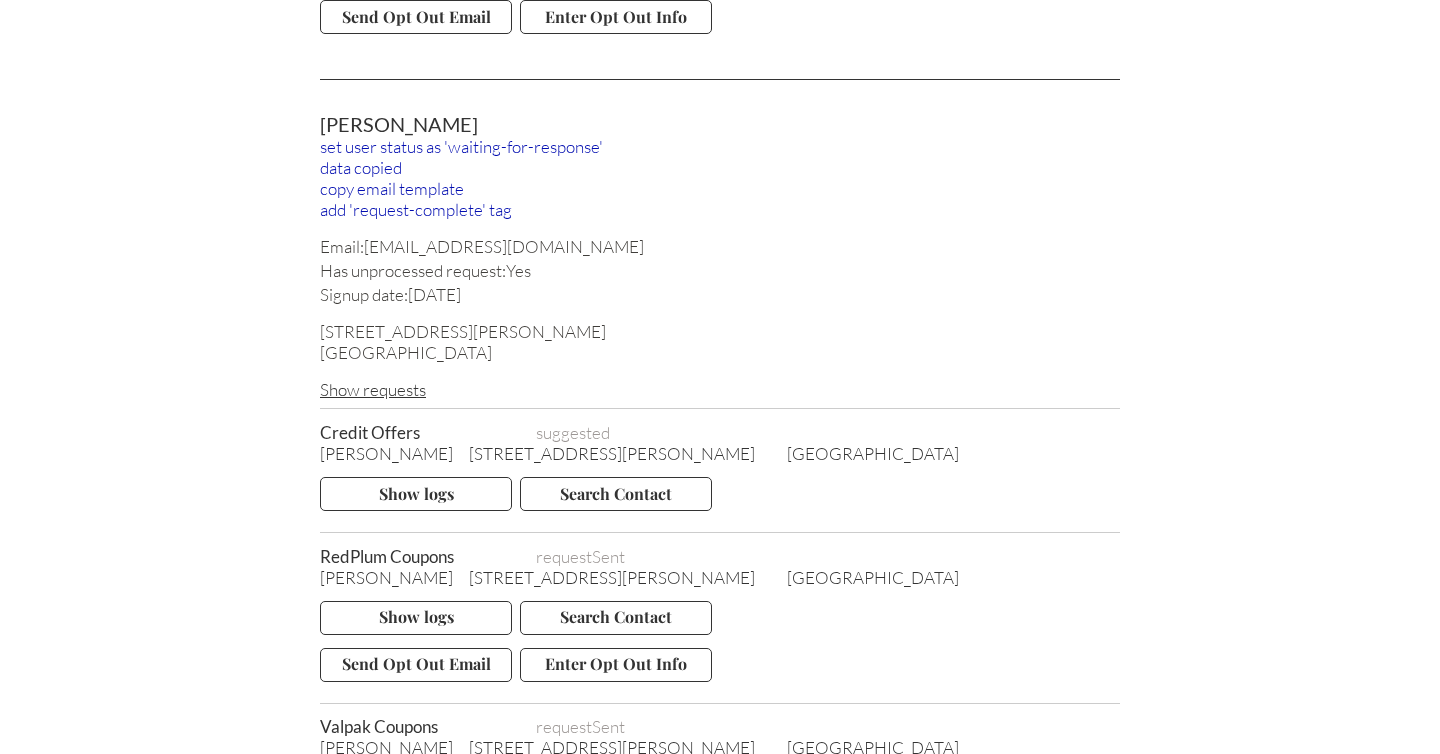 scroll, scrollTop: 3777, scrollLeft: 0, axis: vertical 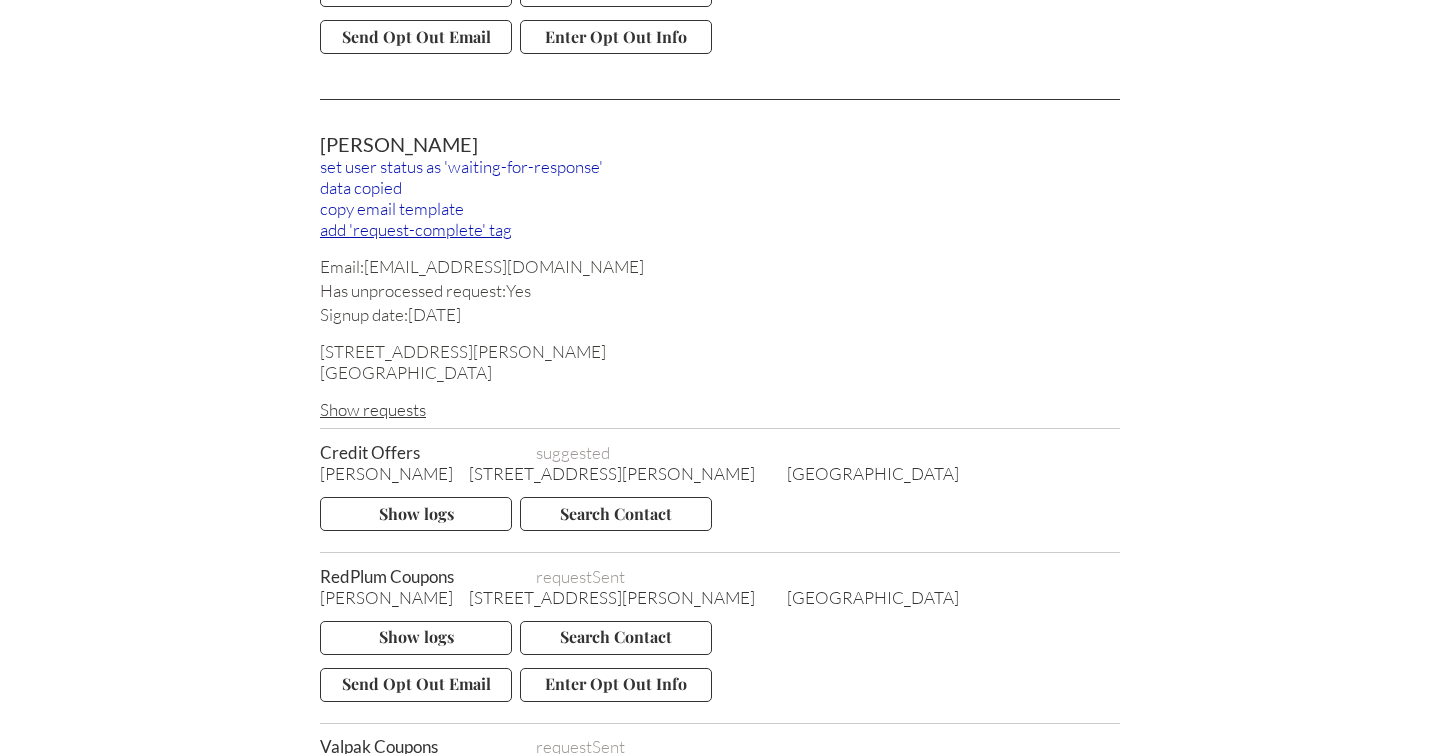 click on "add 'request-complete' tag" at bounding box center [720, 229] 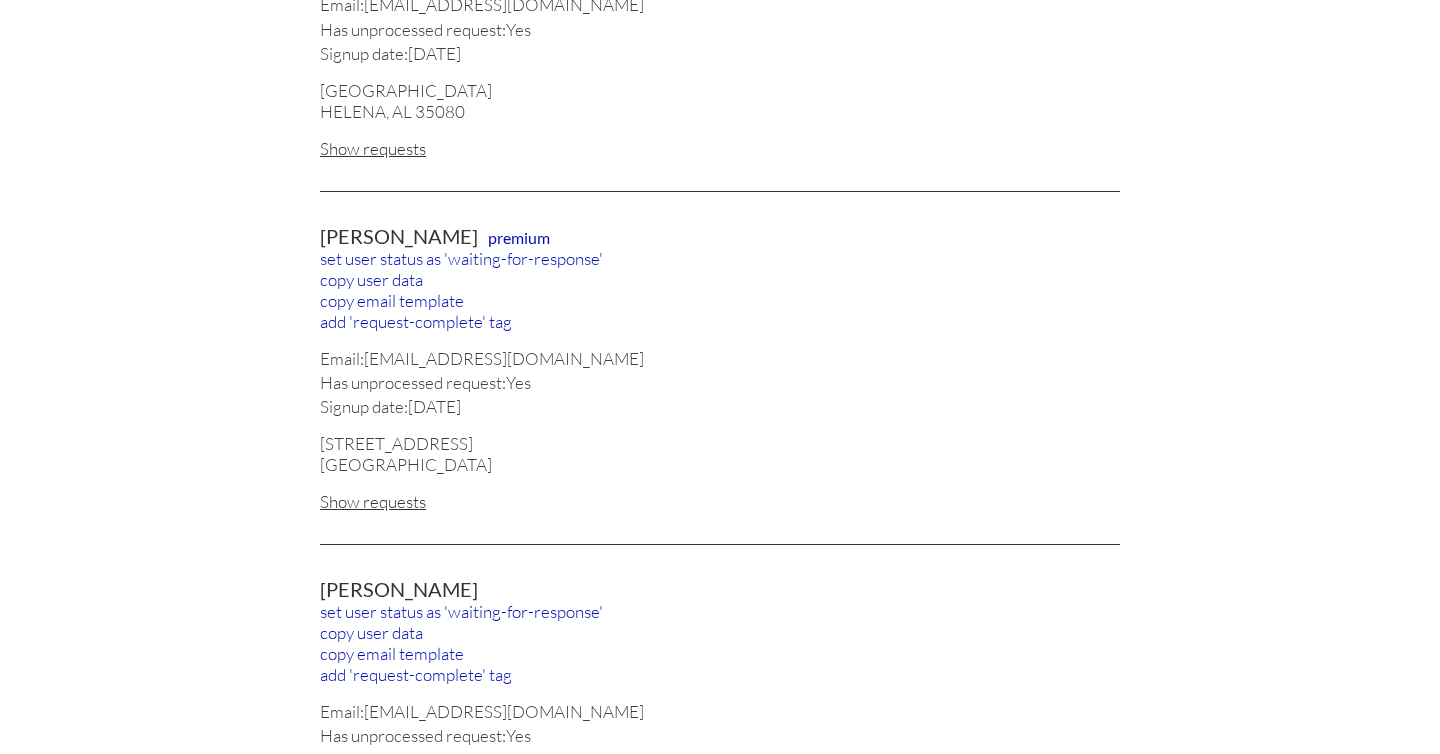 scroll, scrollTop: 0, scrollLeft: 0, axis: both 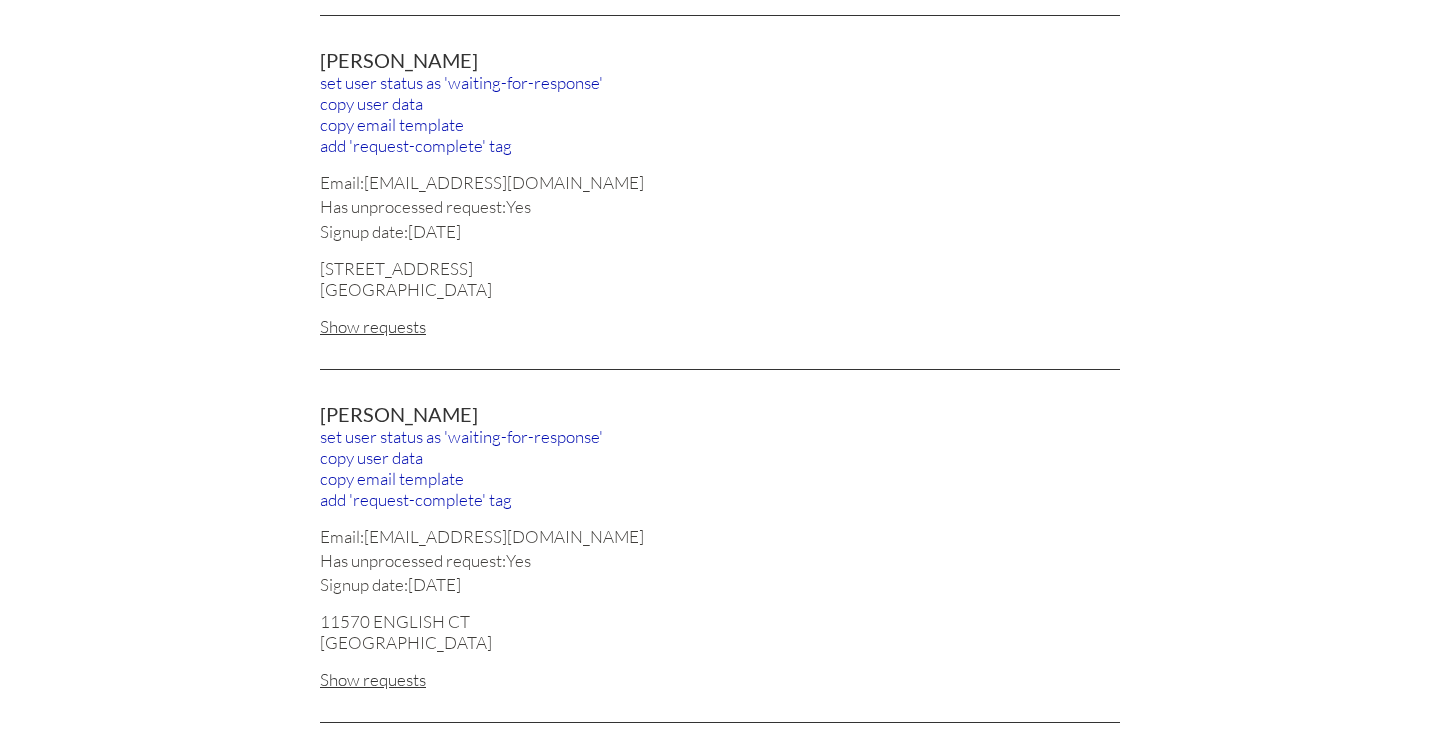click on "Show requests" at bounding box center (720, 679) 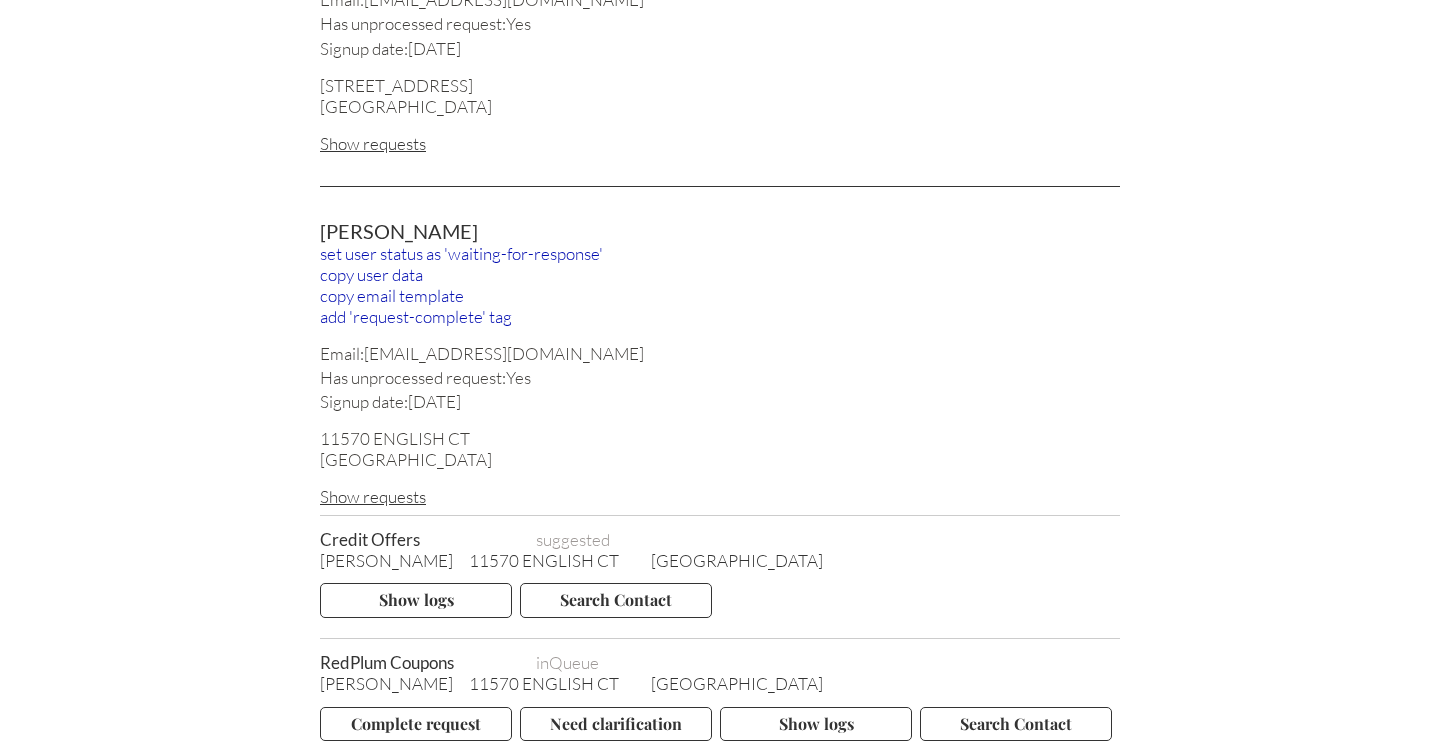 scroll, scrollTop: 4285, scrollLeft: 0, axis: vertical 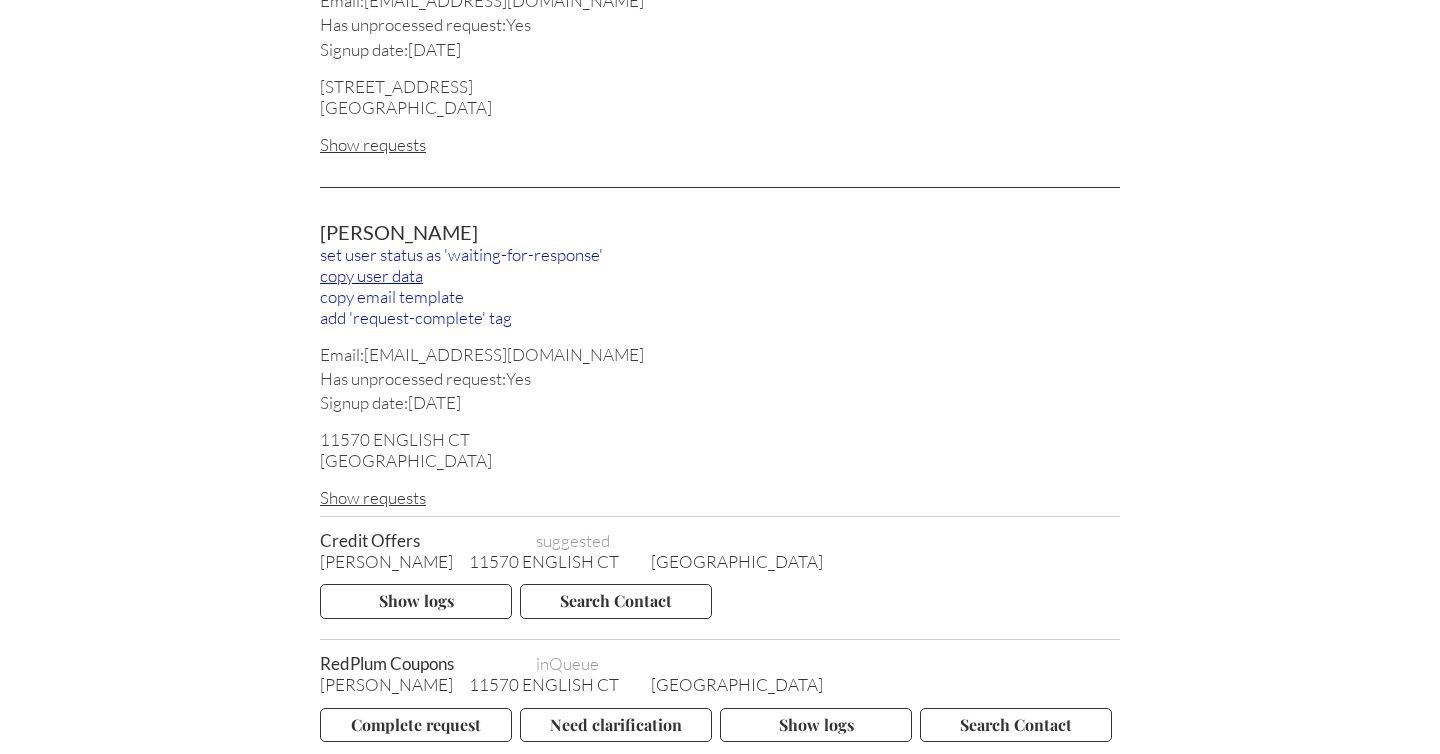 click on "copy user data" at bounding box center [720, 275] 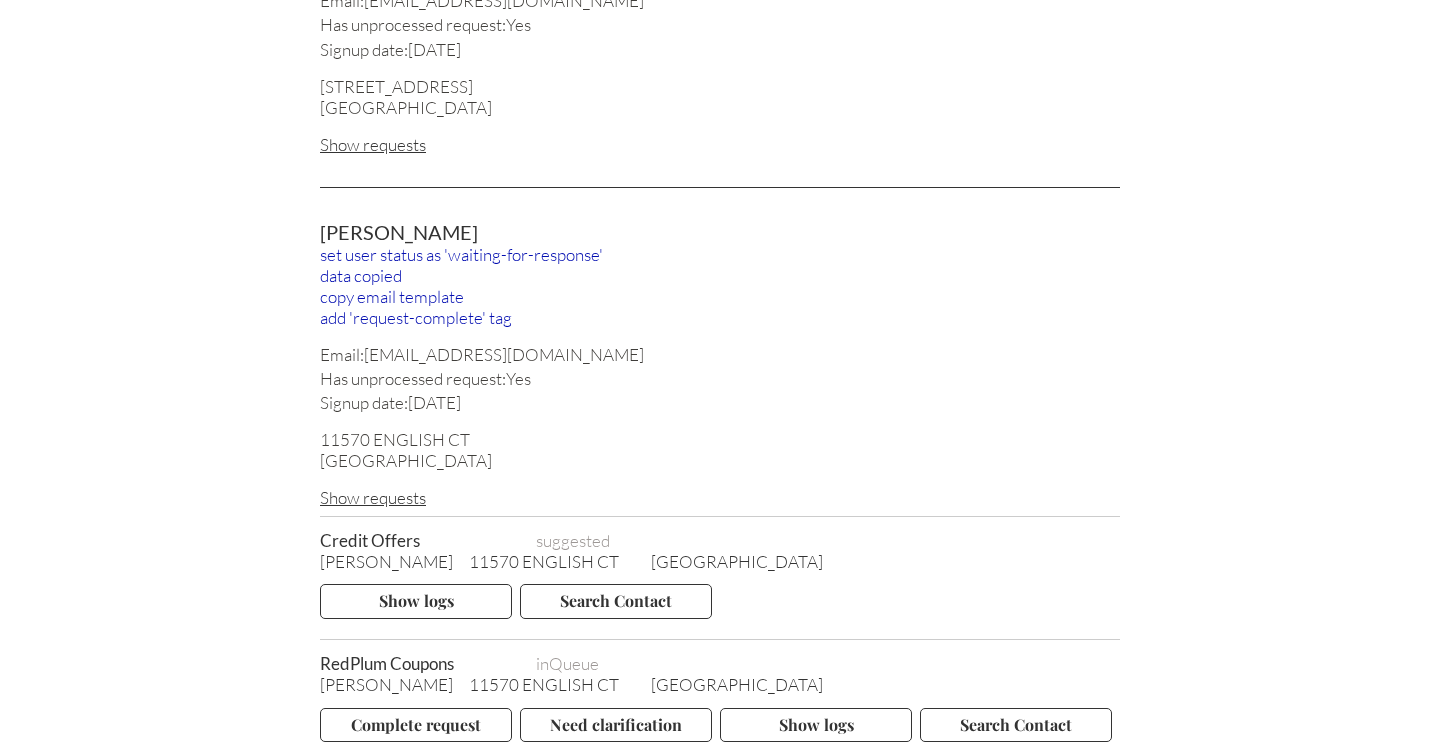 drag, startPoint x: 320, startPoint y: 375, endPoint x: 490, endPoint y: 389, distance: 170.5755 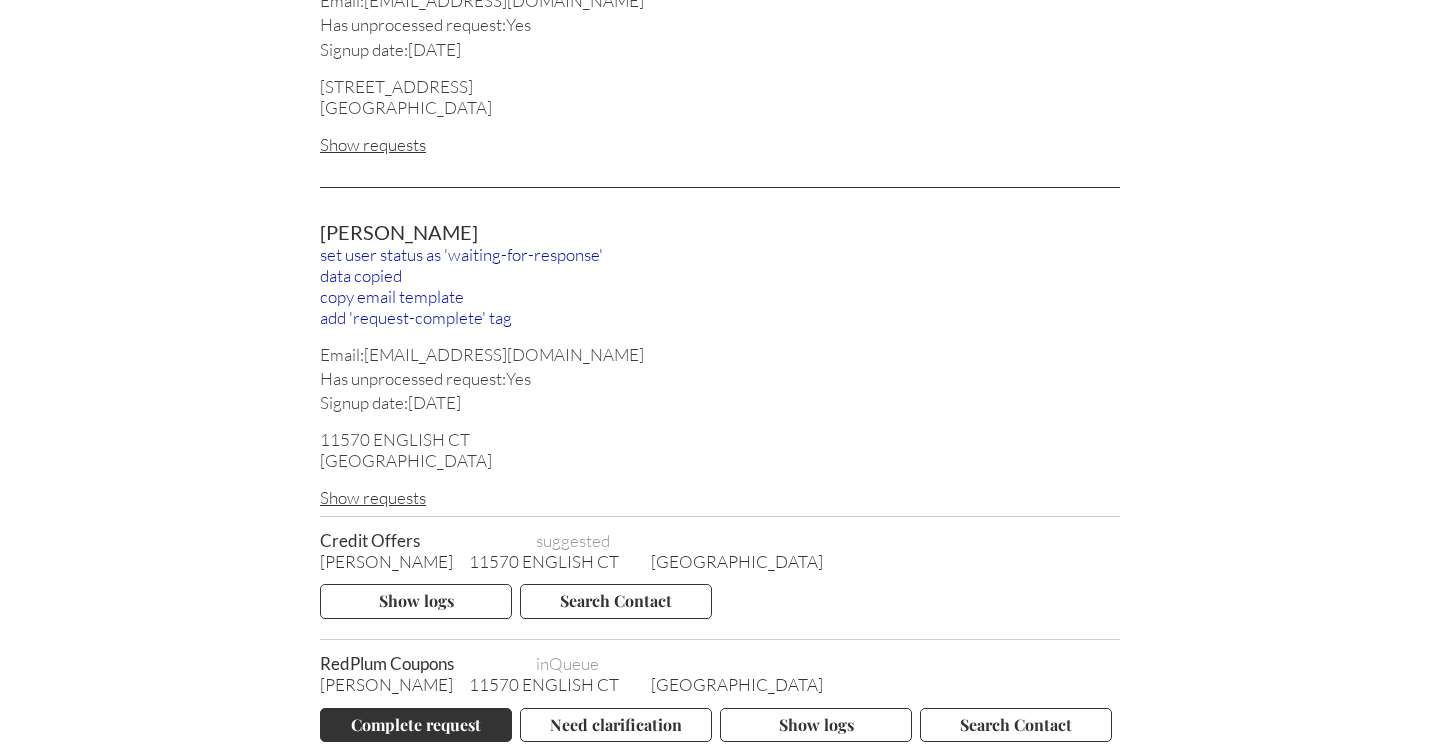 click on "Complete request" at bounding box center [416, 725] 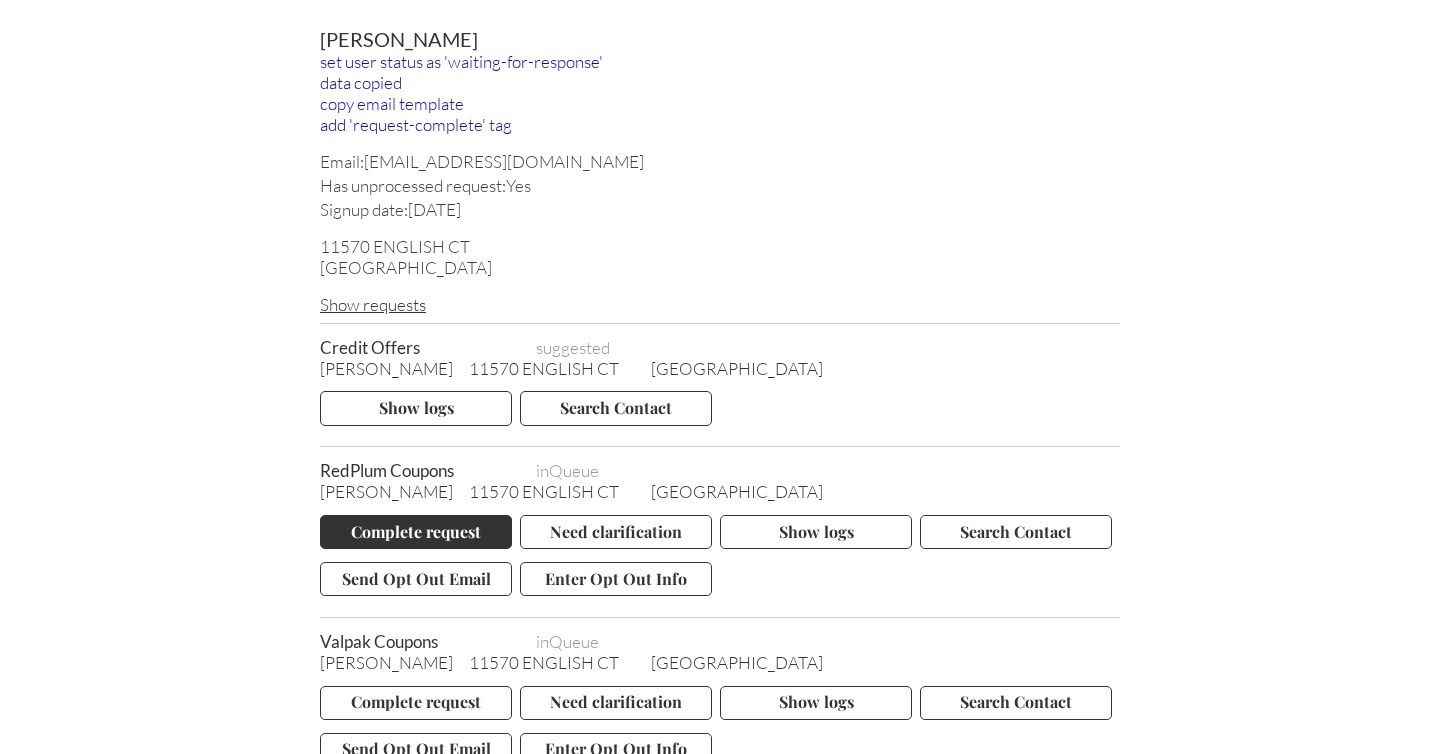 scroll, scrollTop: 4495, scrollLeft: 0, axis: vertical 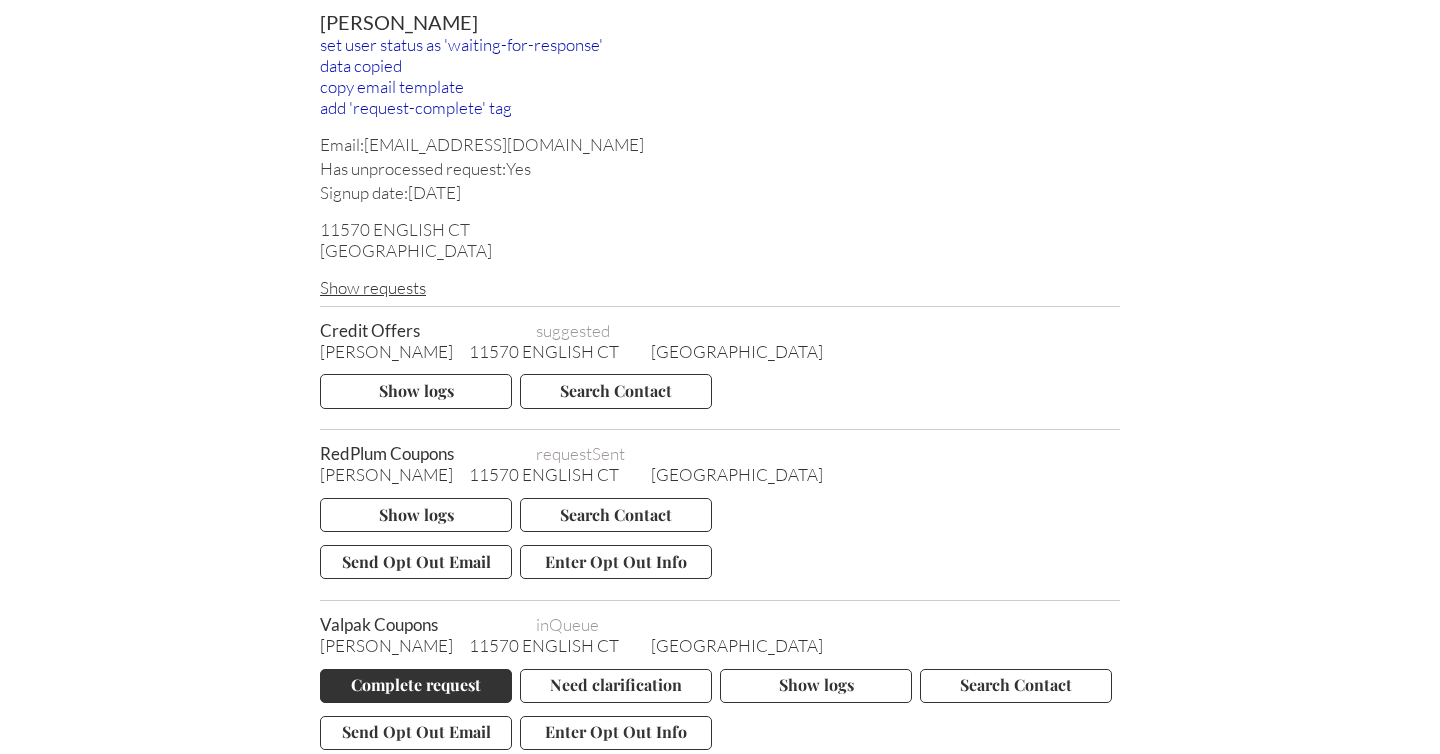 click on "Complete request" at bounding box center [416, 686] 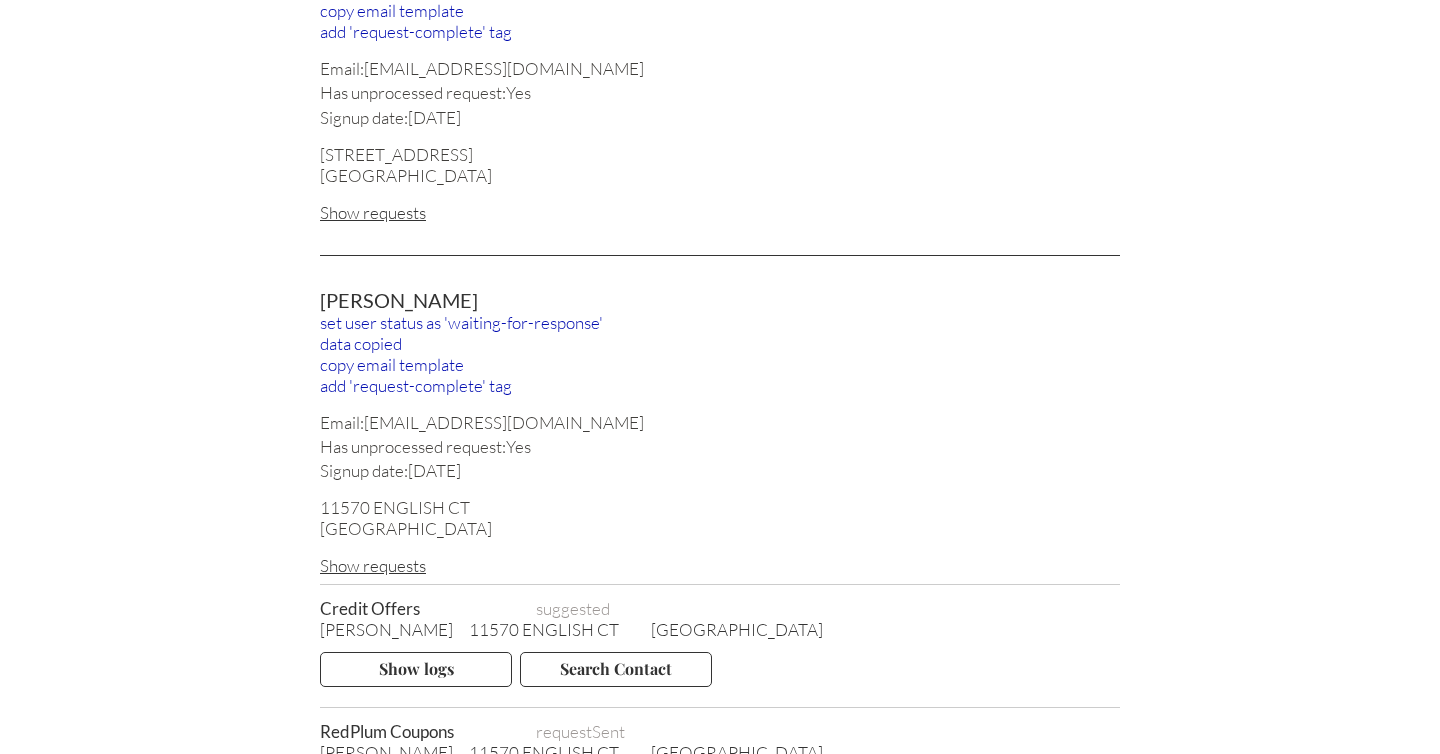 scroll, scrollTop: 4206, scrollLeft: 0, axis: vertical 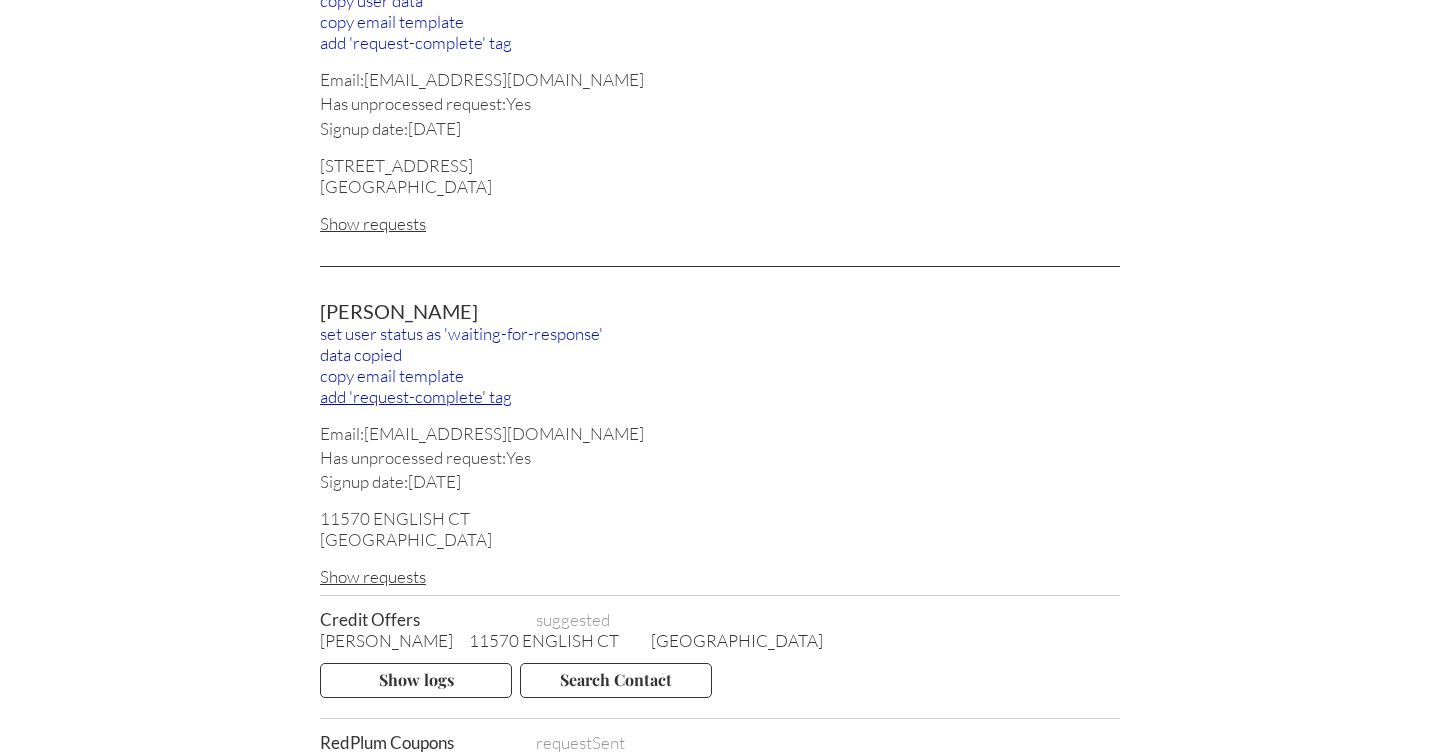 click on "add 'request-complete' tag" at bounding box center [720, 396] 